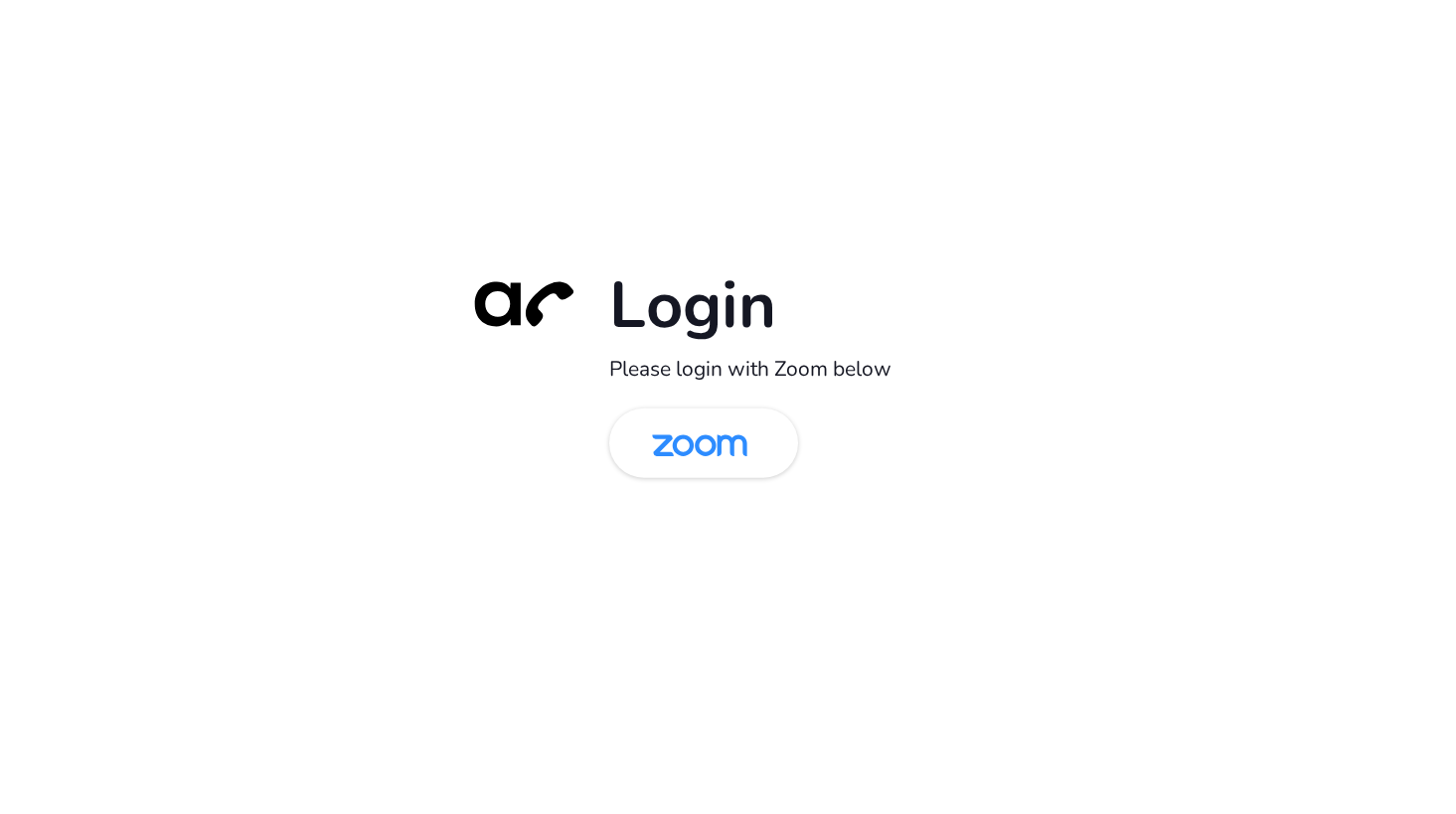 scroll, scrollTop: 0, scrollLeft: 0, axis: both 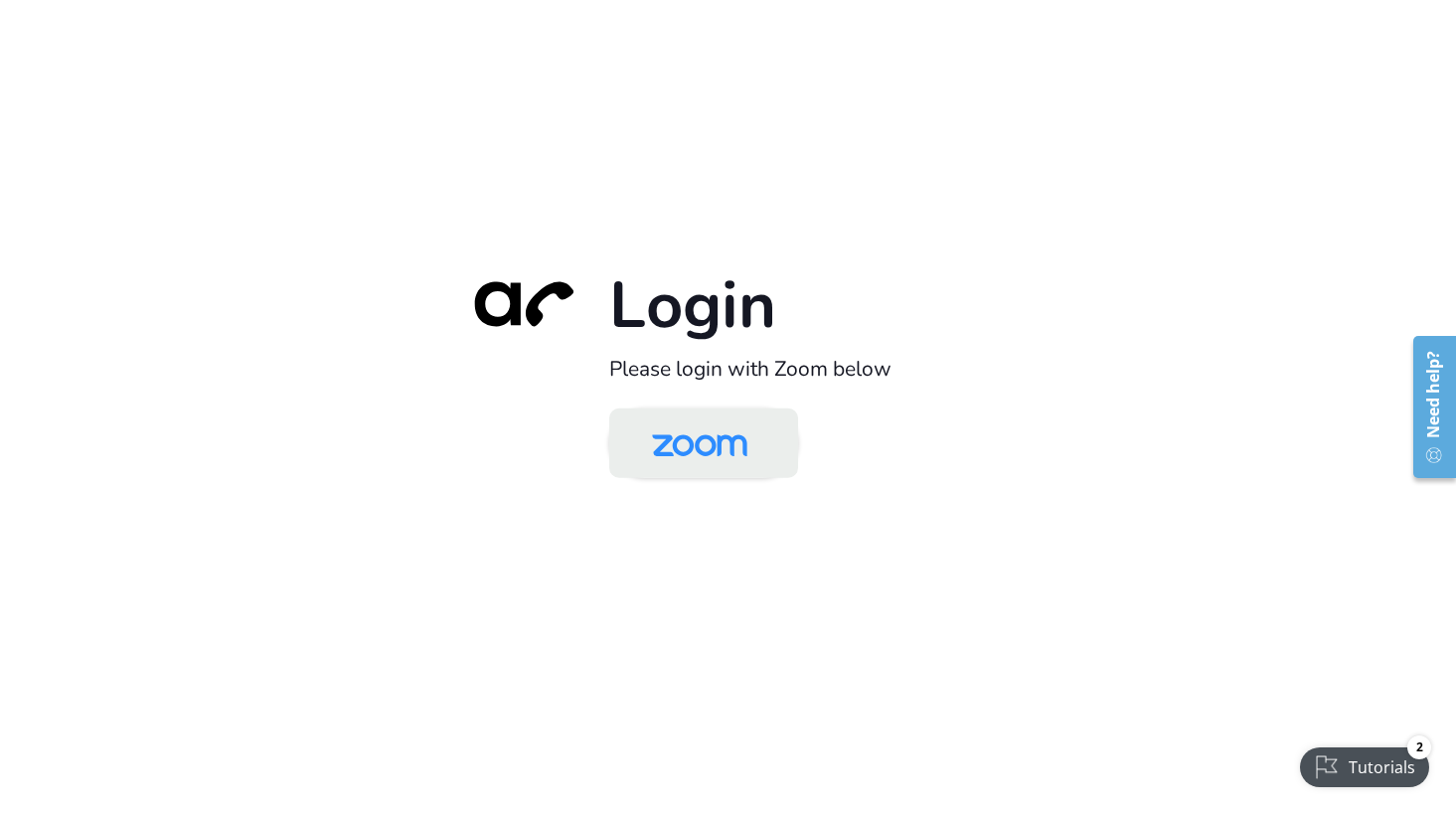click at bounding box center [700, 444] 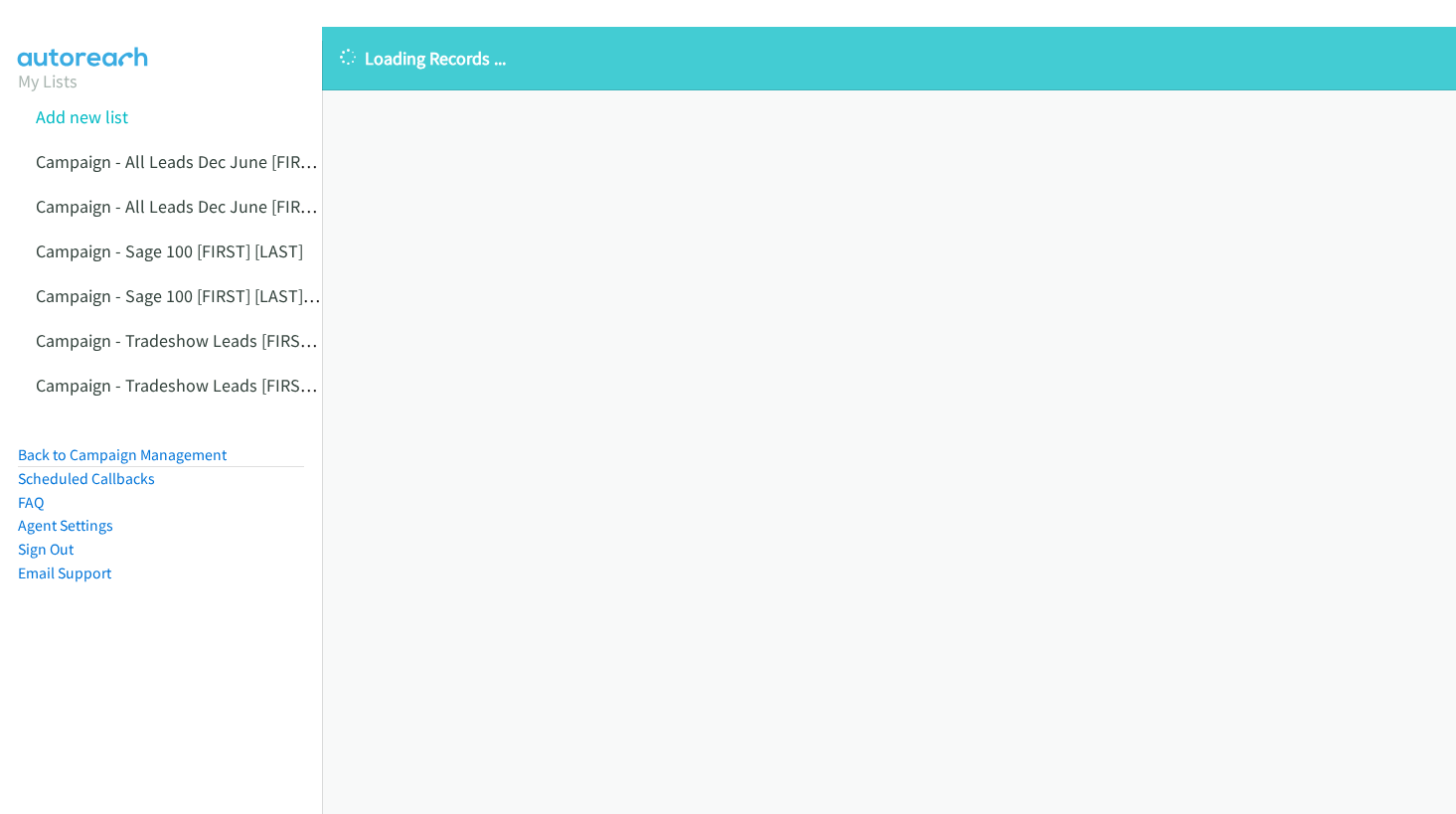 scroll, scrollTop: 0, scrollLeft: 0, axis: both 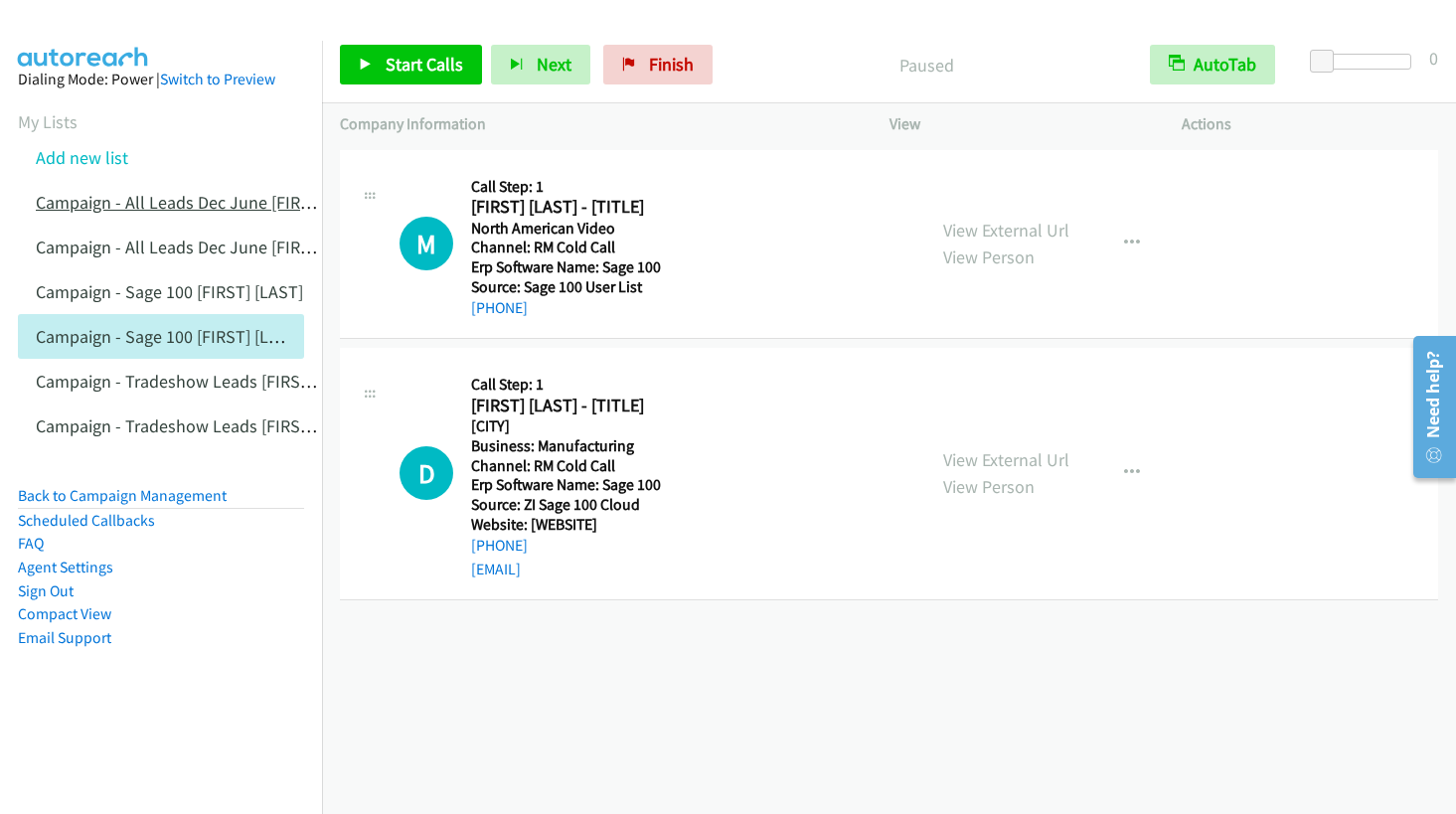 click on "Campaign - All Leads Dec June   [FIRST] [LAST]" at bounding box center [207, 202] 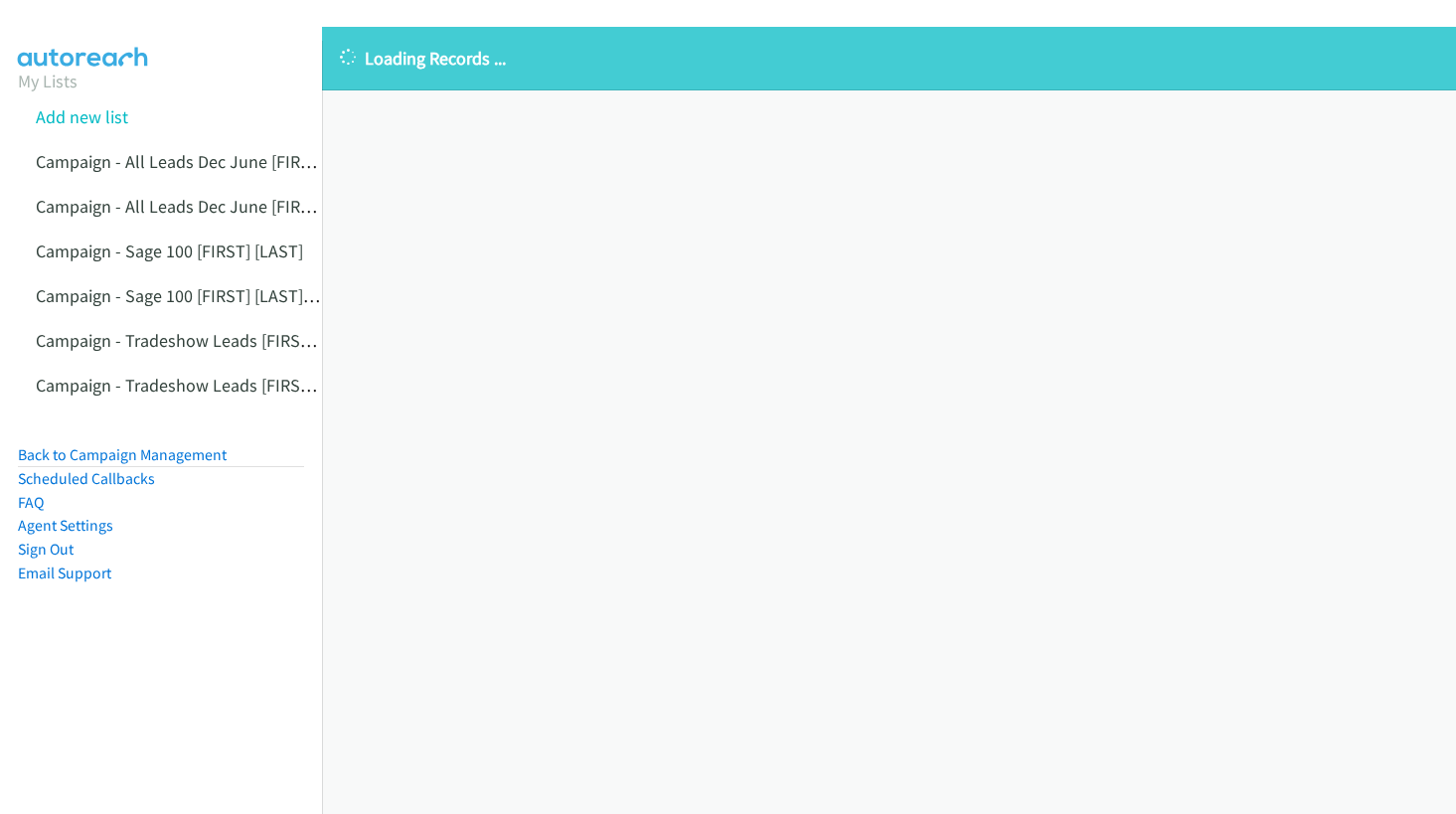 scroll, scrollTop: 0, scrollLeft: 0, axis: both 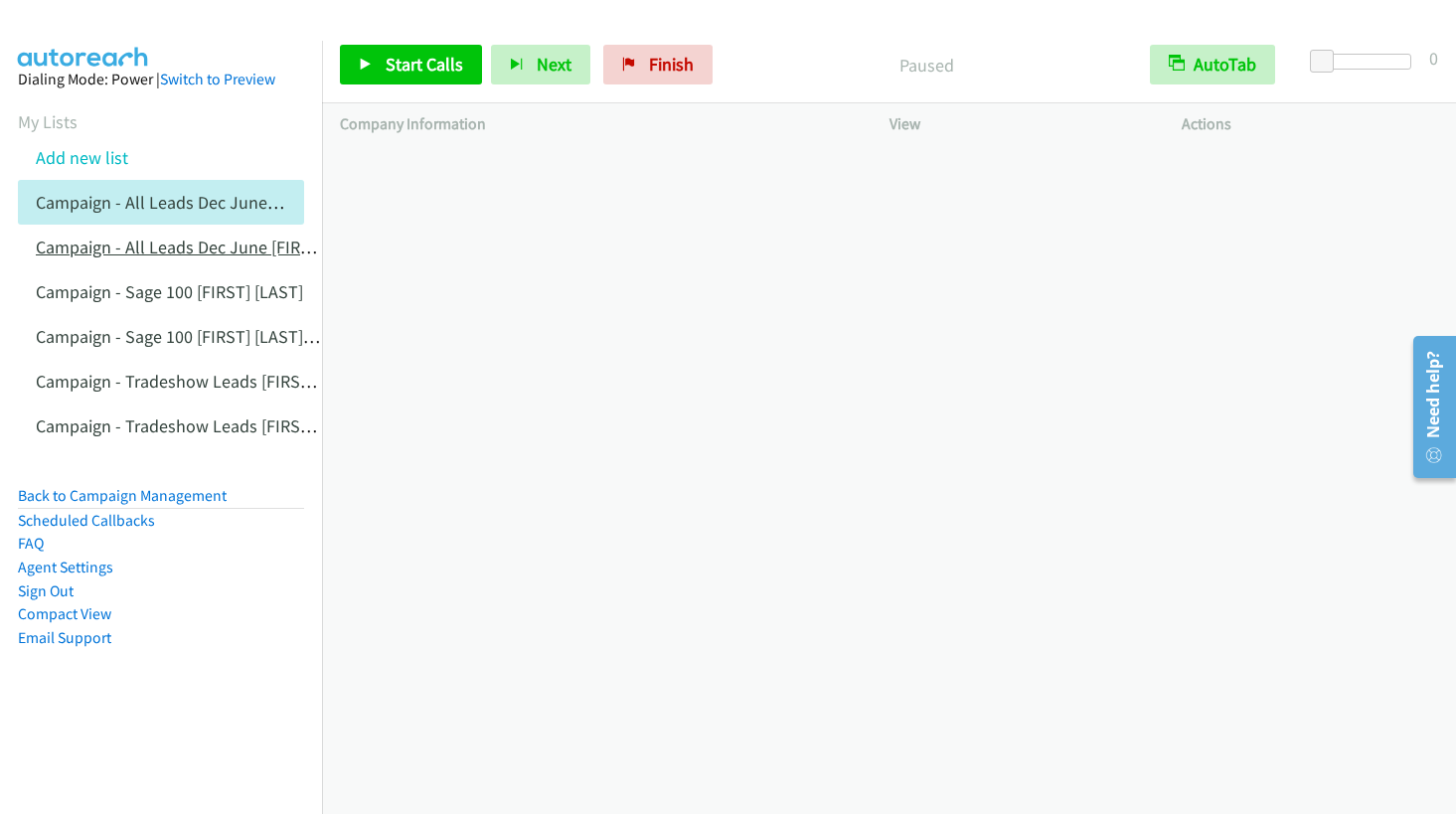 click on "Campaign - All Leads Dec June   [FIRST] [LAST]   Cloned" at bounding box center [236, 246] 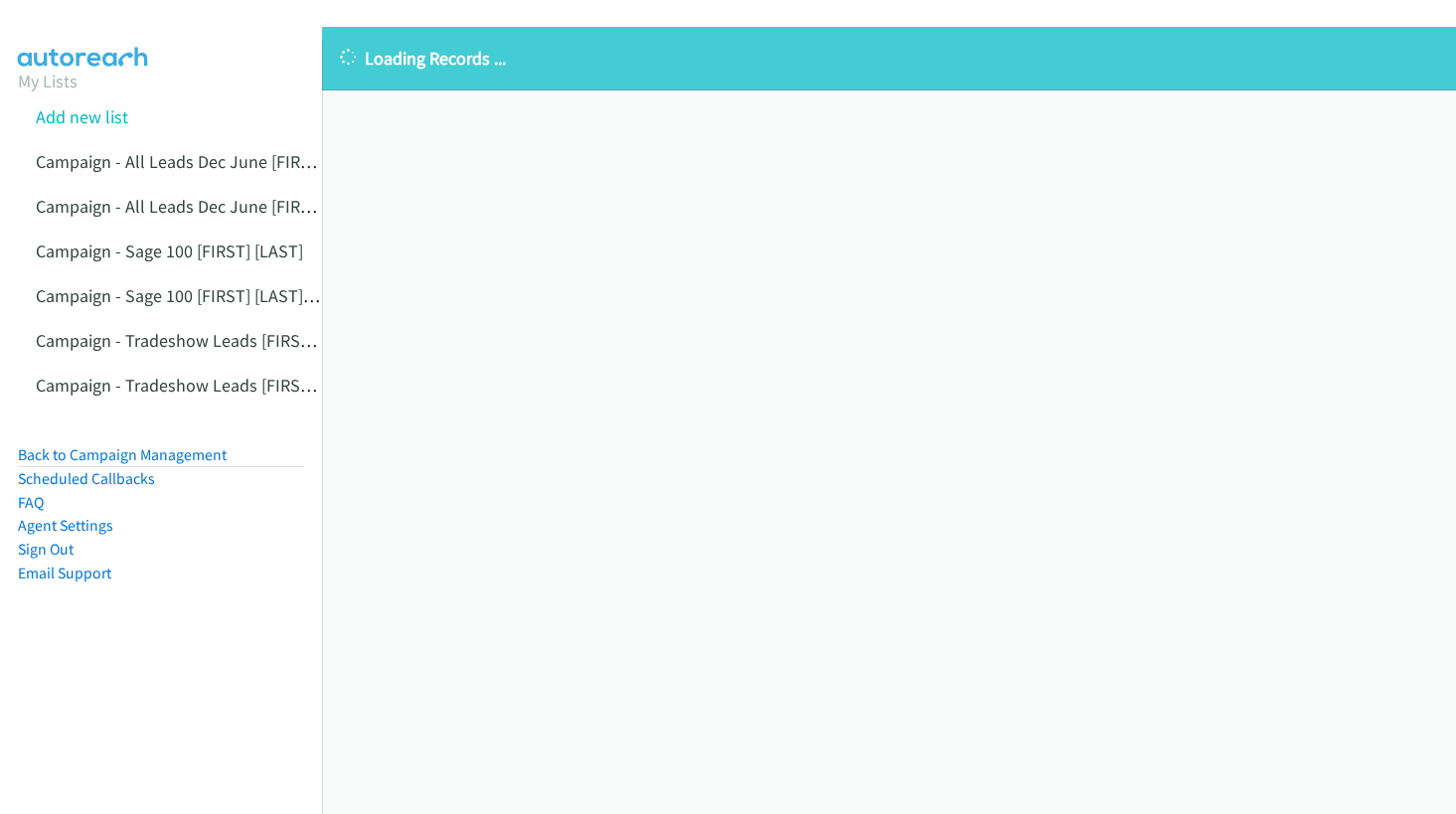 scroll, scrollTop: 0, scrollLeft: 0, axis: both 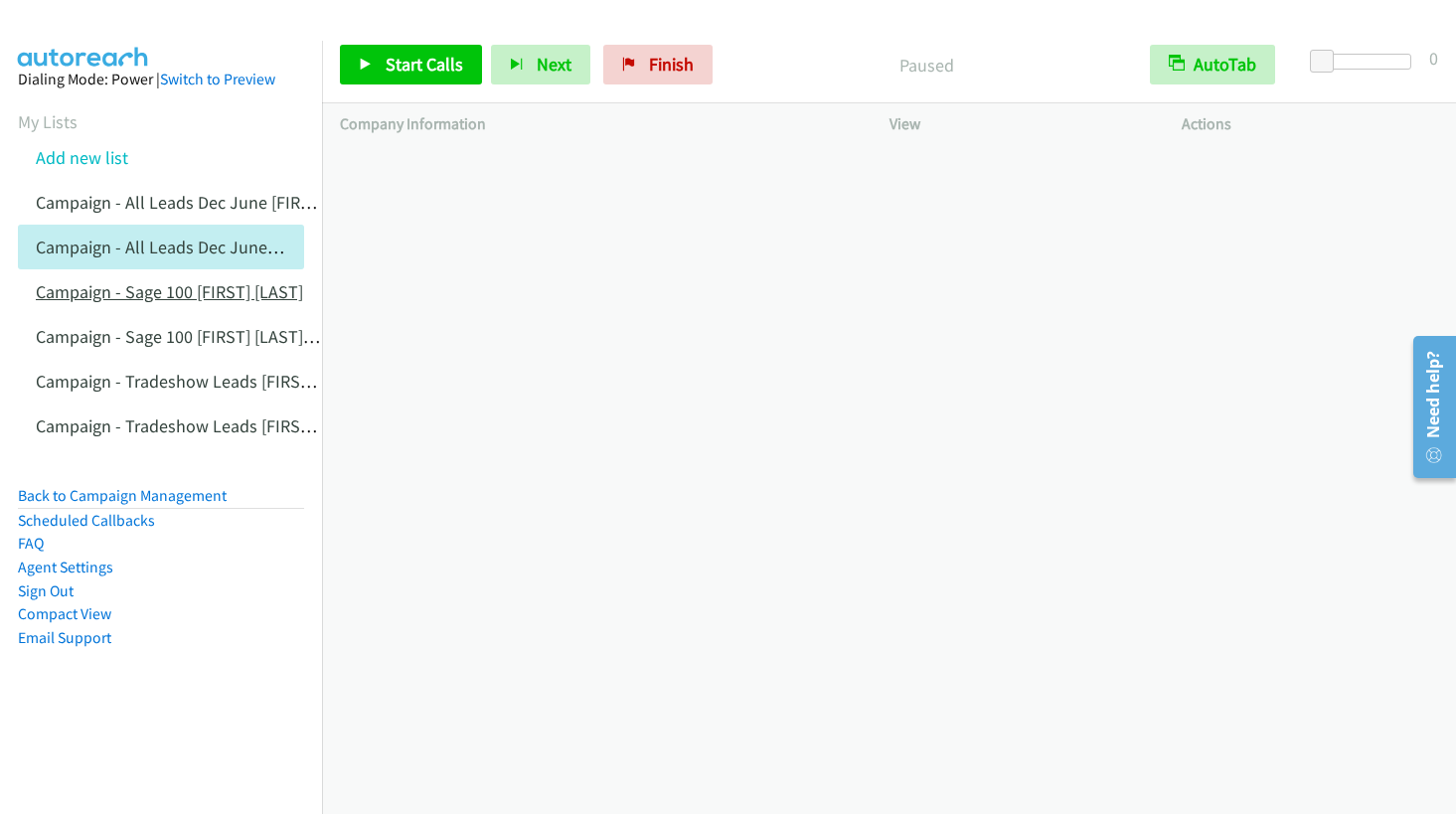 click on "Campaign - Sage 100  [FIRST] [LAST]" at bounding box center [169, 291] 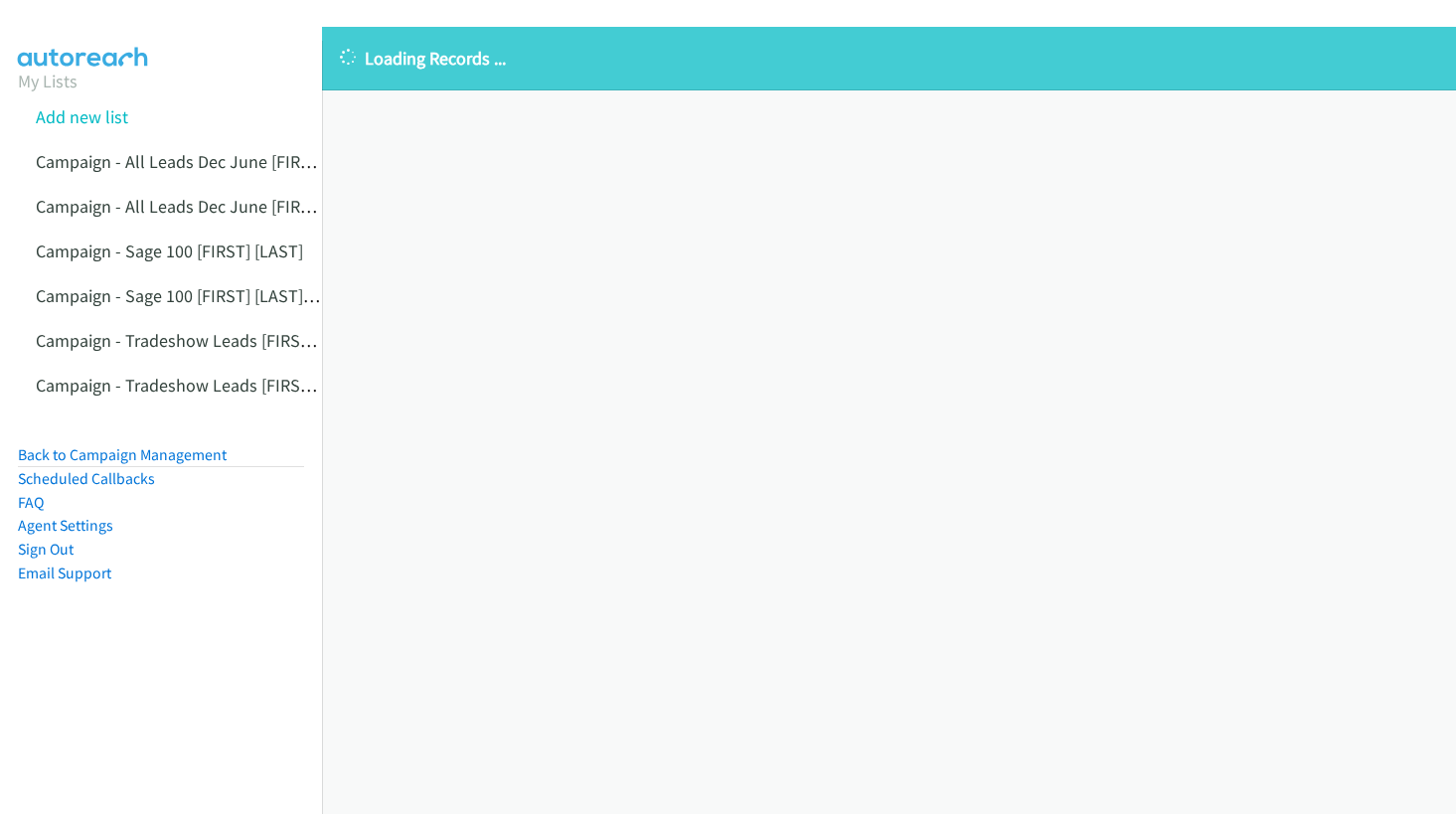 scroll, scrollTop: 0, scrollLeft: 0, axis: both 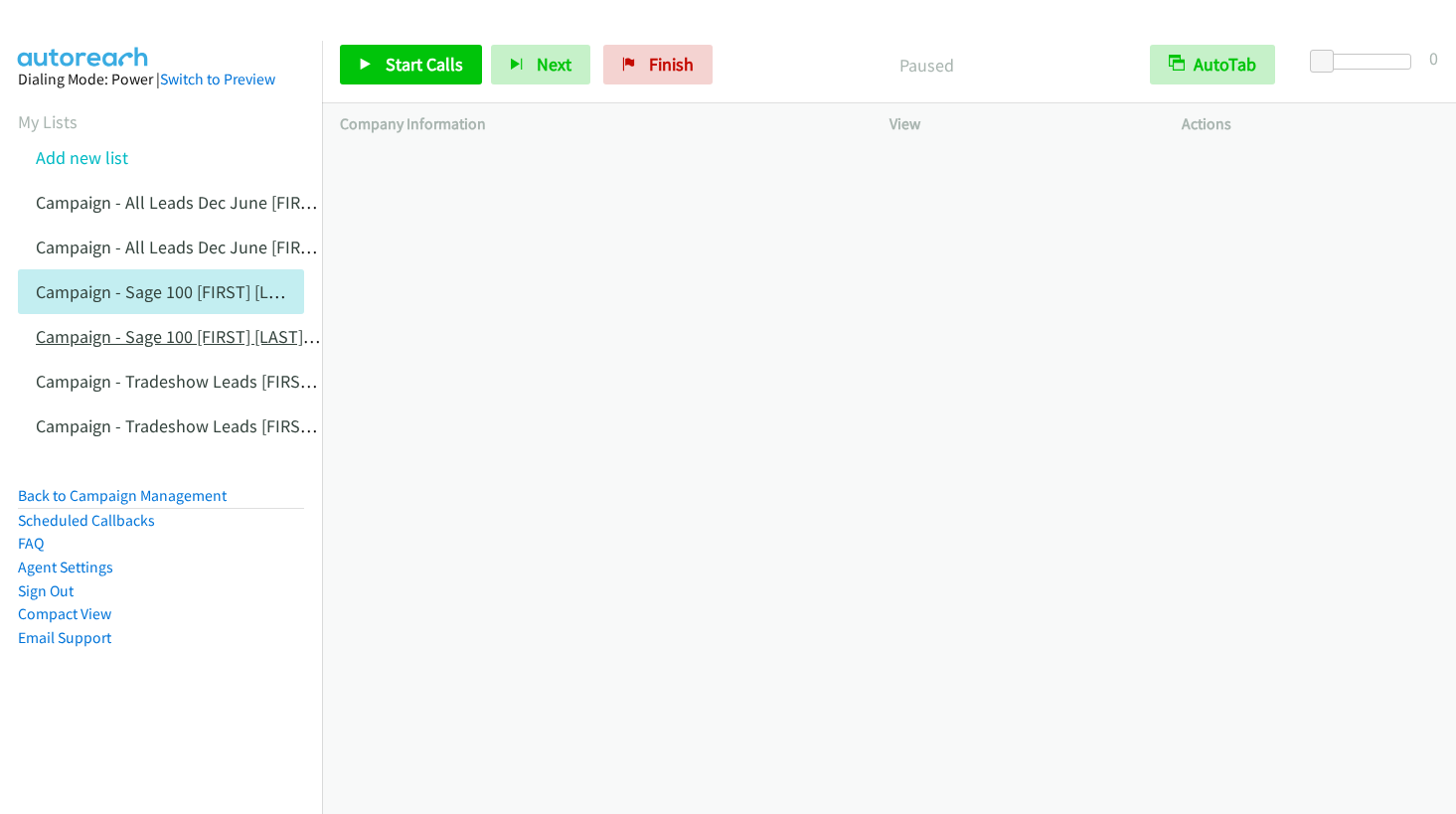 click on "Campaign - Sage 100  [FIRST] [LAST]   Cloned" at bounding box center (198, 336) 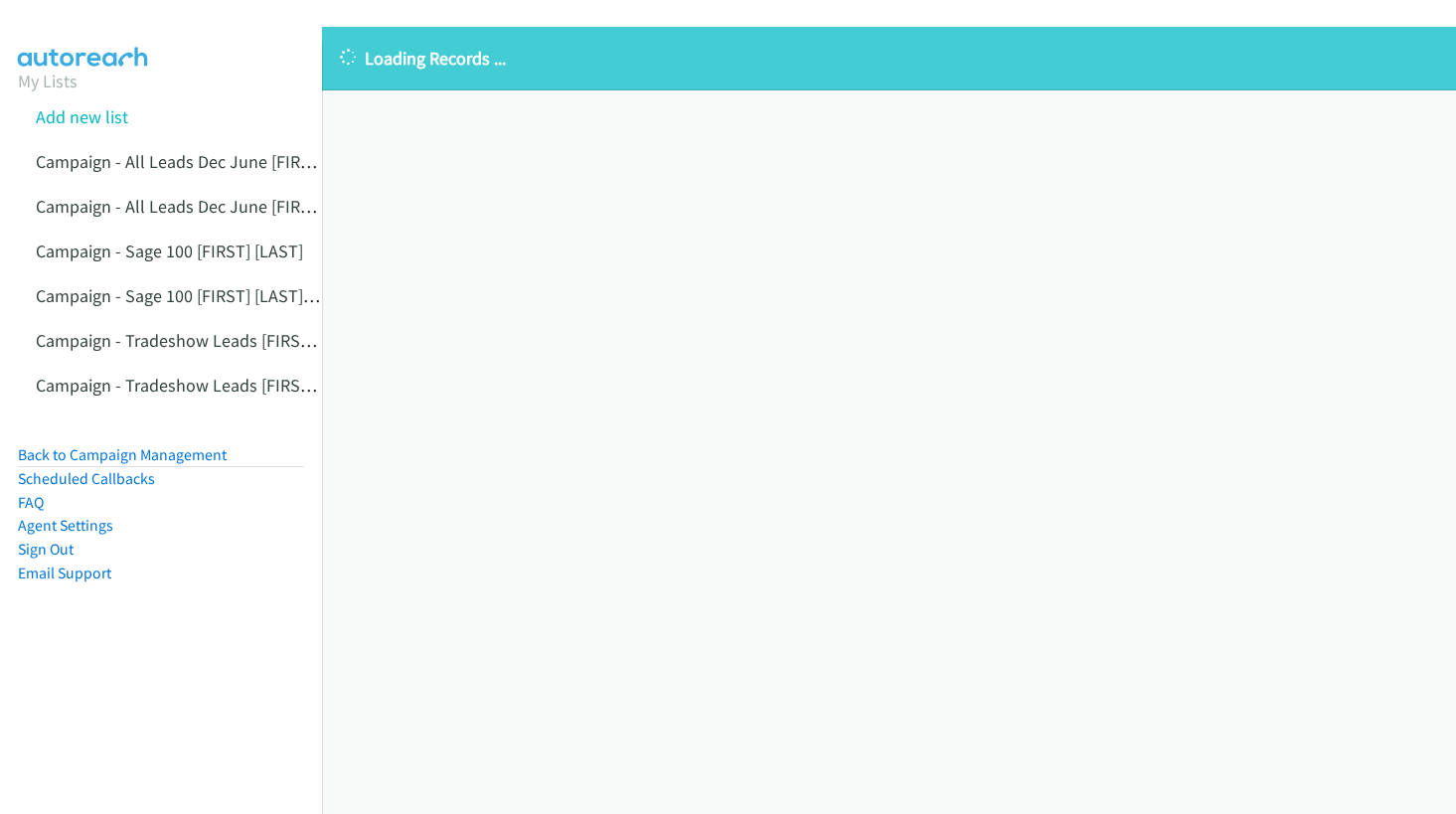 scroll, scrollTop: 0, scrollLeft: 0, axis: both 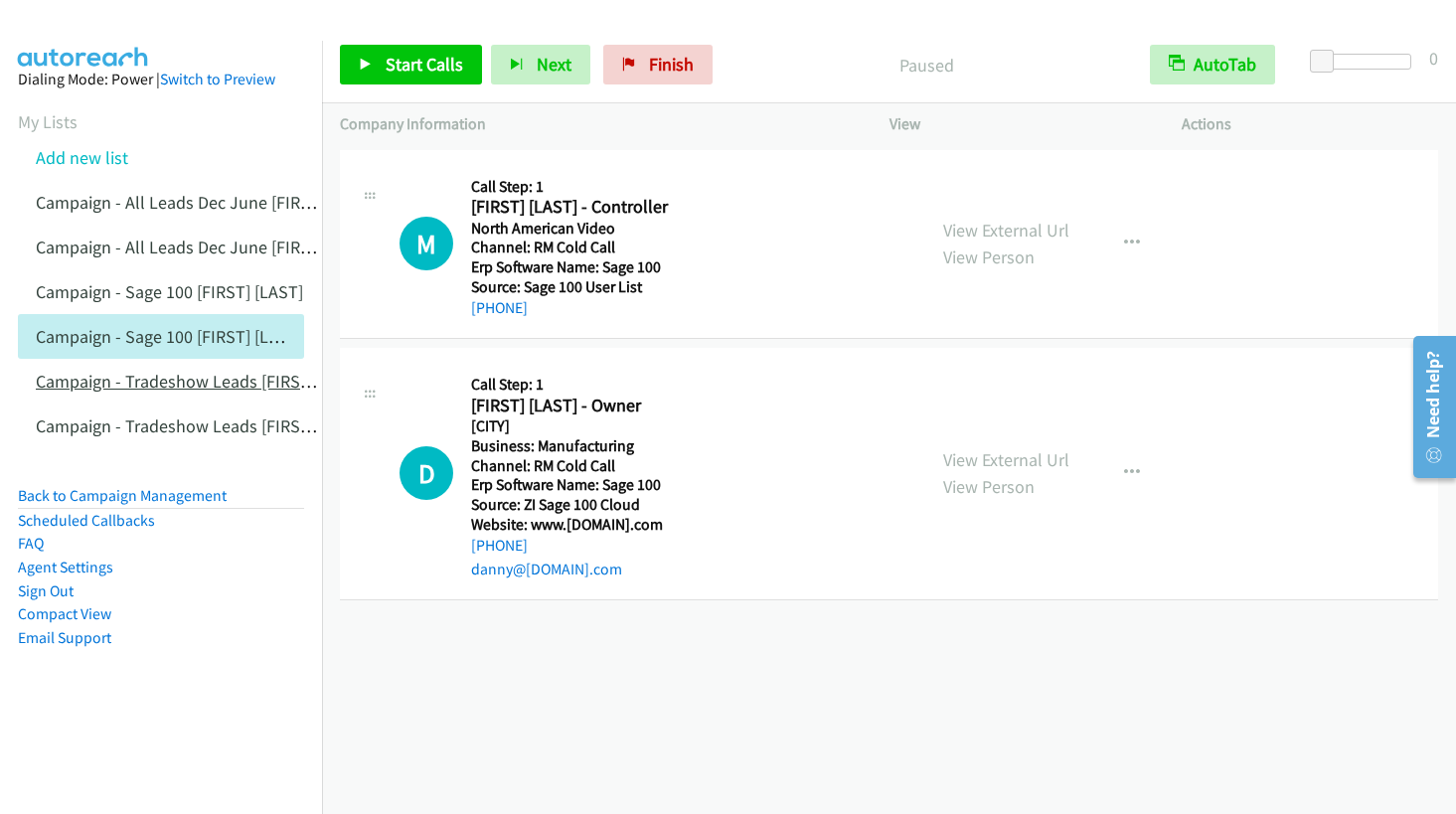 click on "Campaign - Tradeshow Leads   [FIRST] [LAST]" at bounding box center [202, 381] 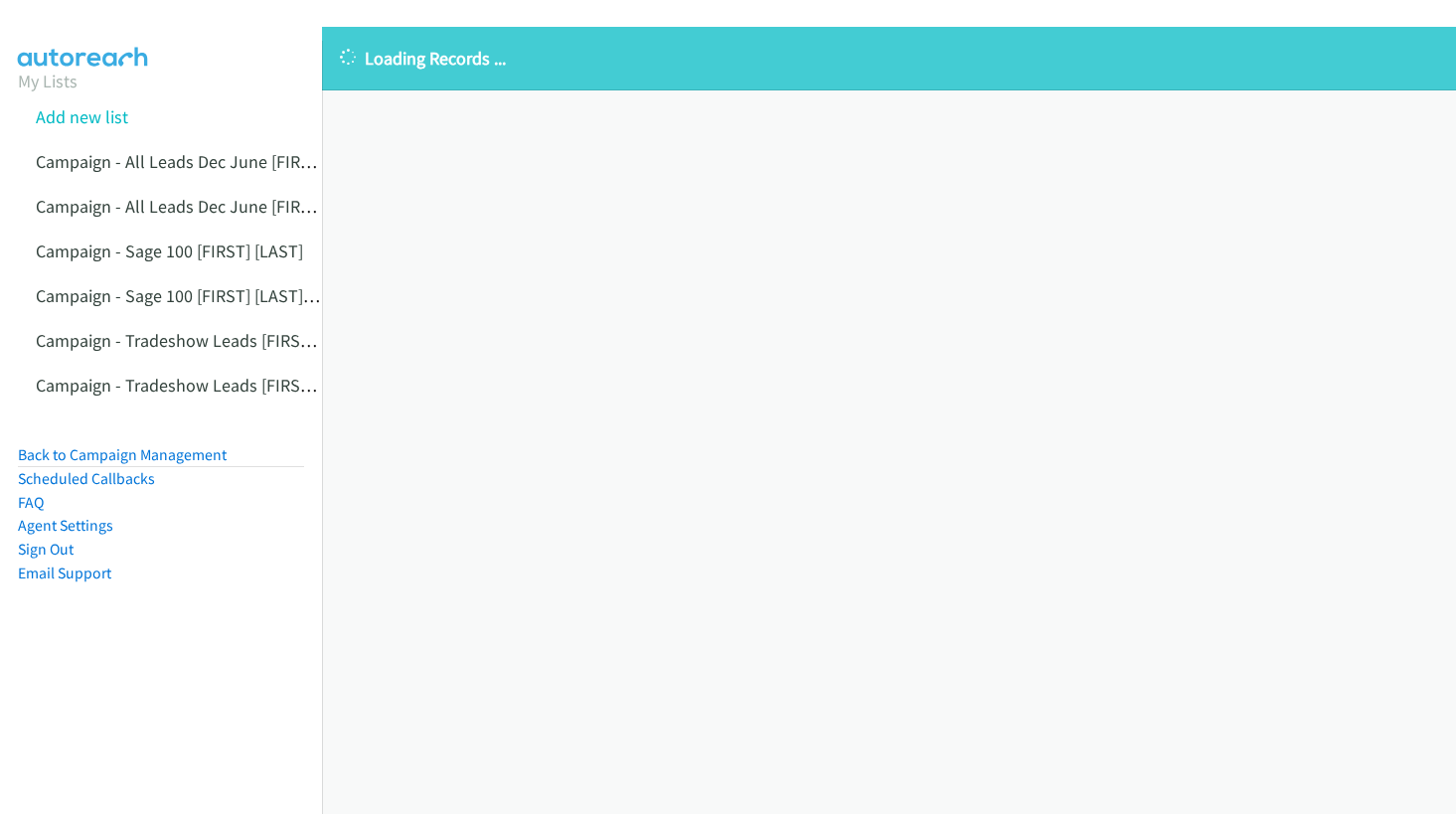 scroll, scrollTop: 0, scrollLeft: 0, axis: both 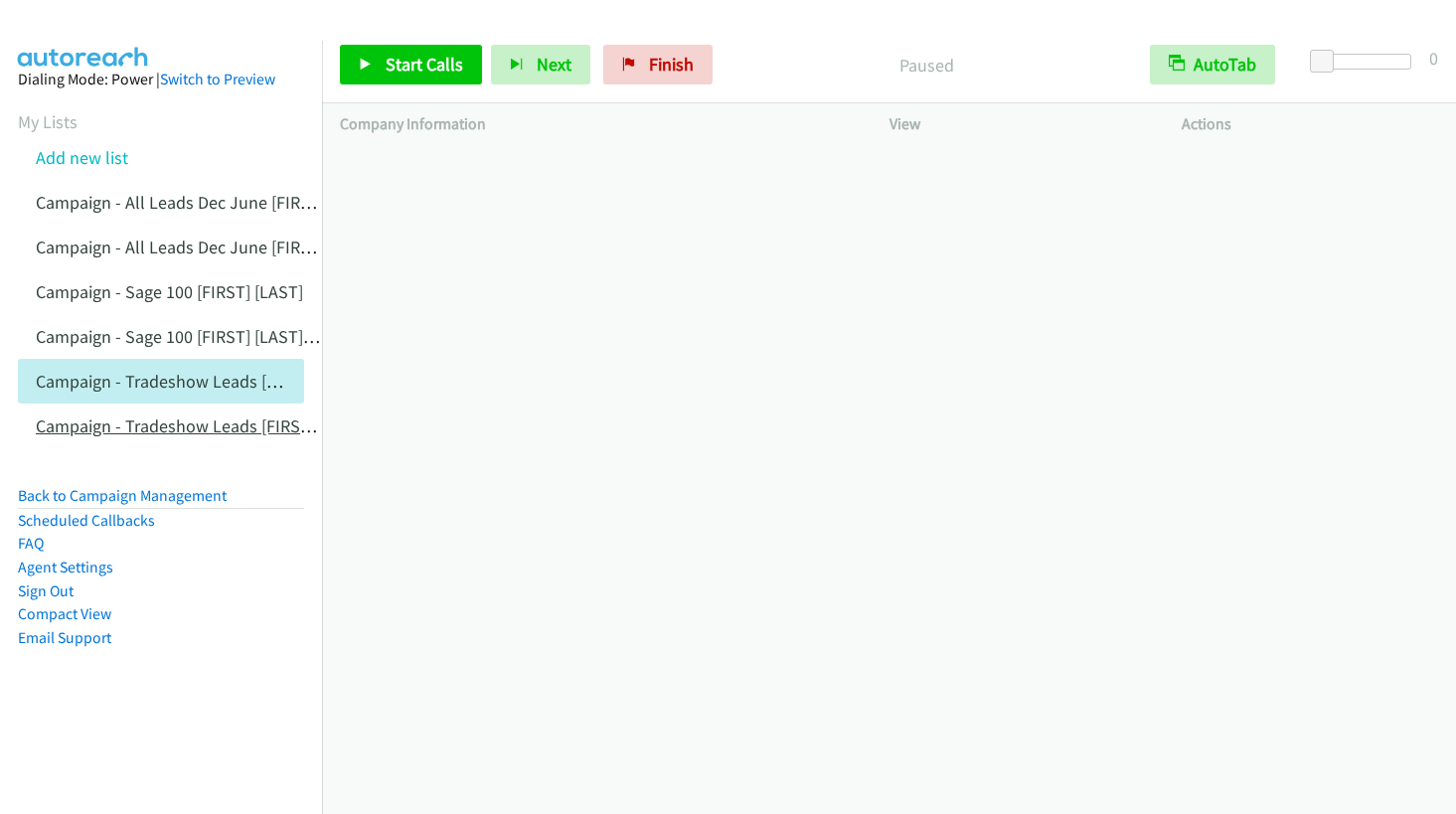click on "Campaign - Tradeshow Leads   [FIRST] [LAST]    Cloned" at bounding box center [231, 425] 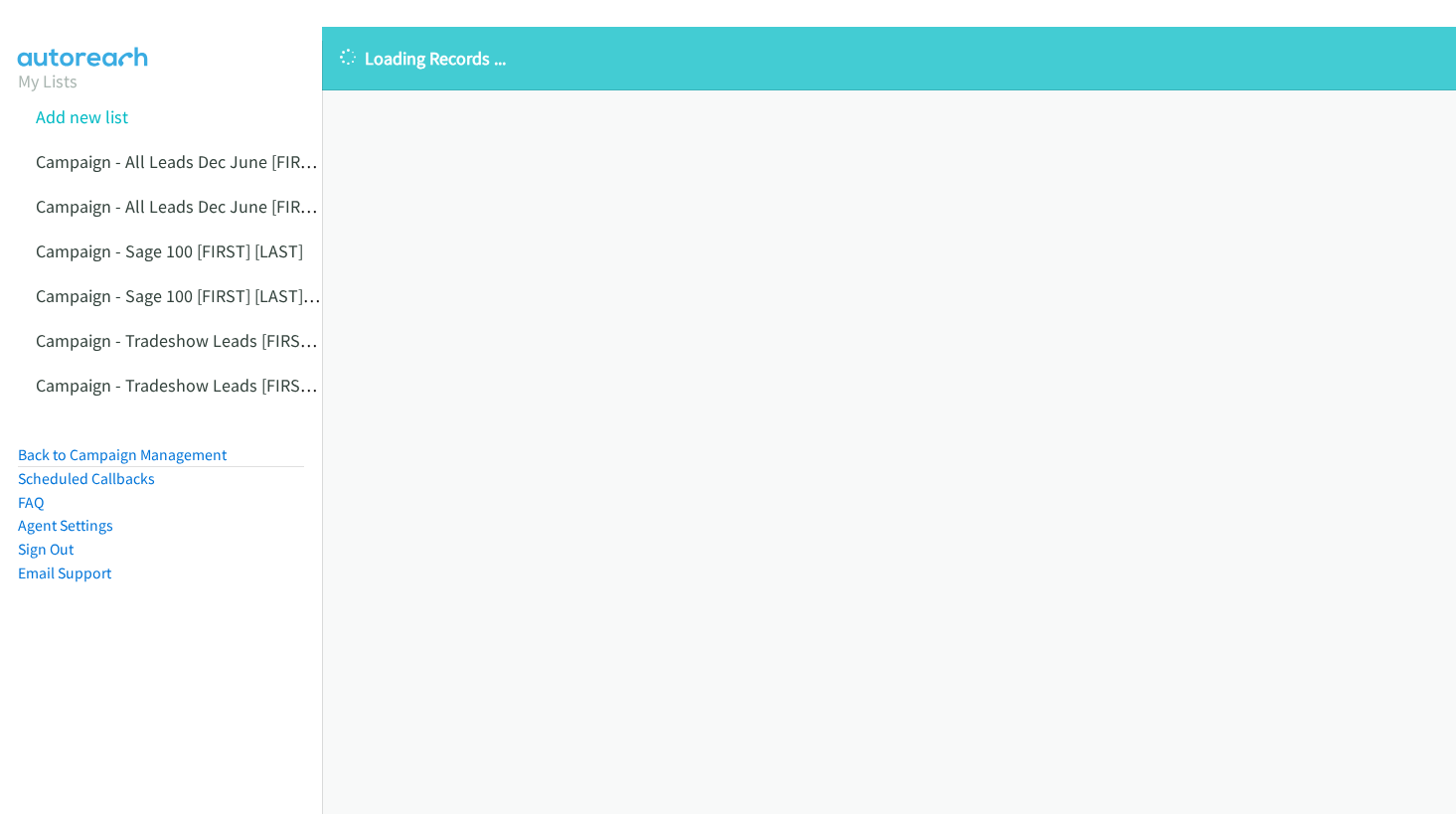 scroll, scrollTop: 0, scrollLeft: 0, axis: both 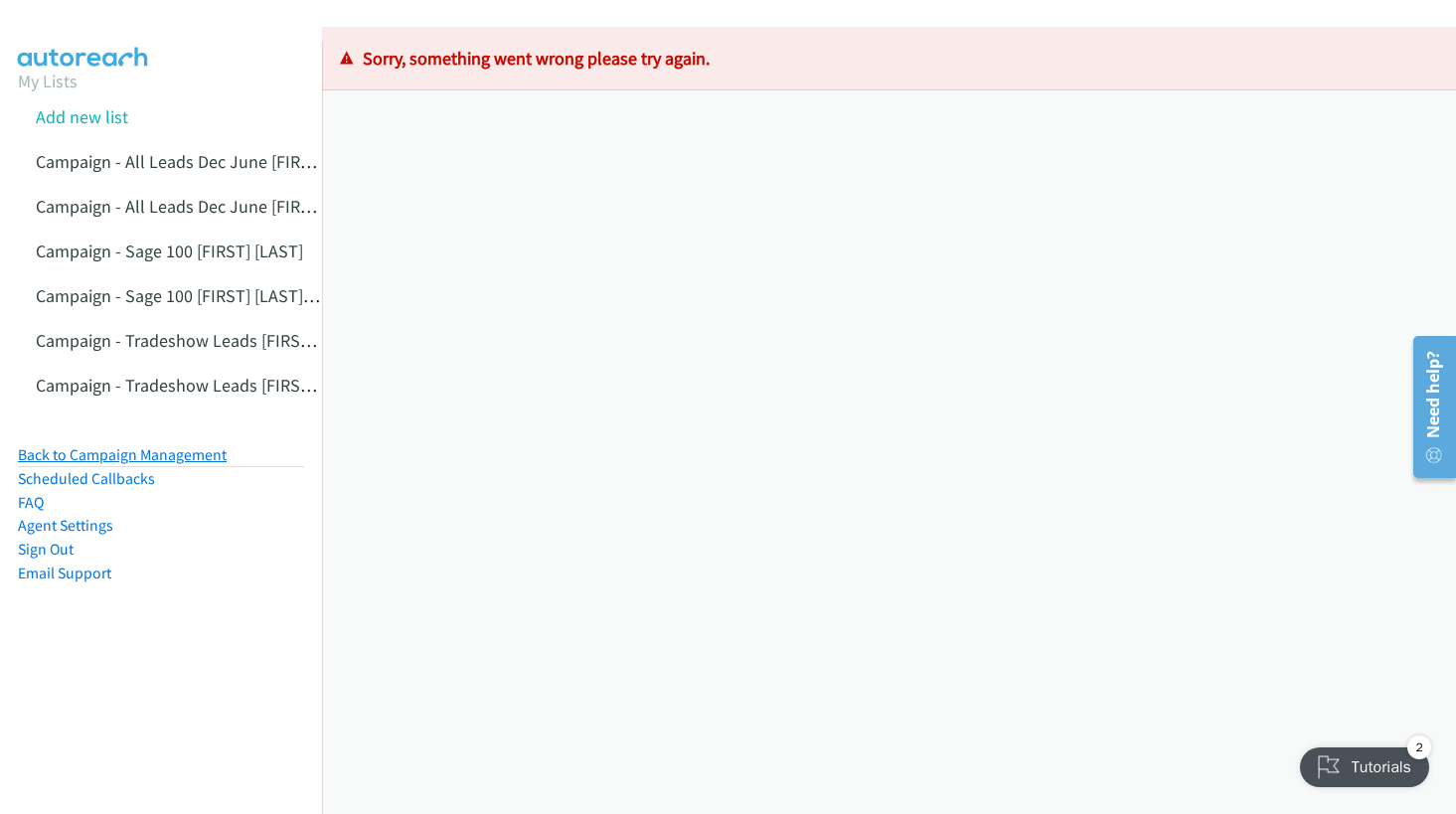 click on "Back to Campaign Management" at bounding box center (122, 454) 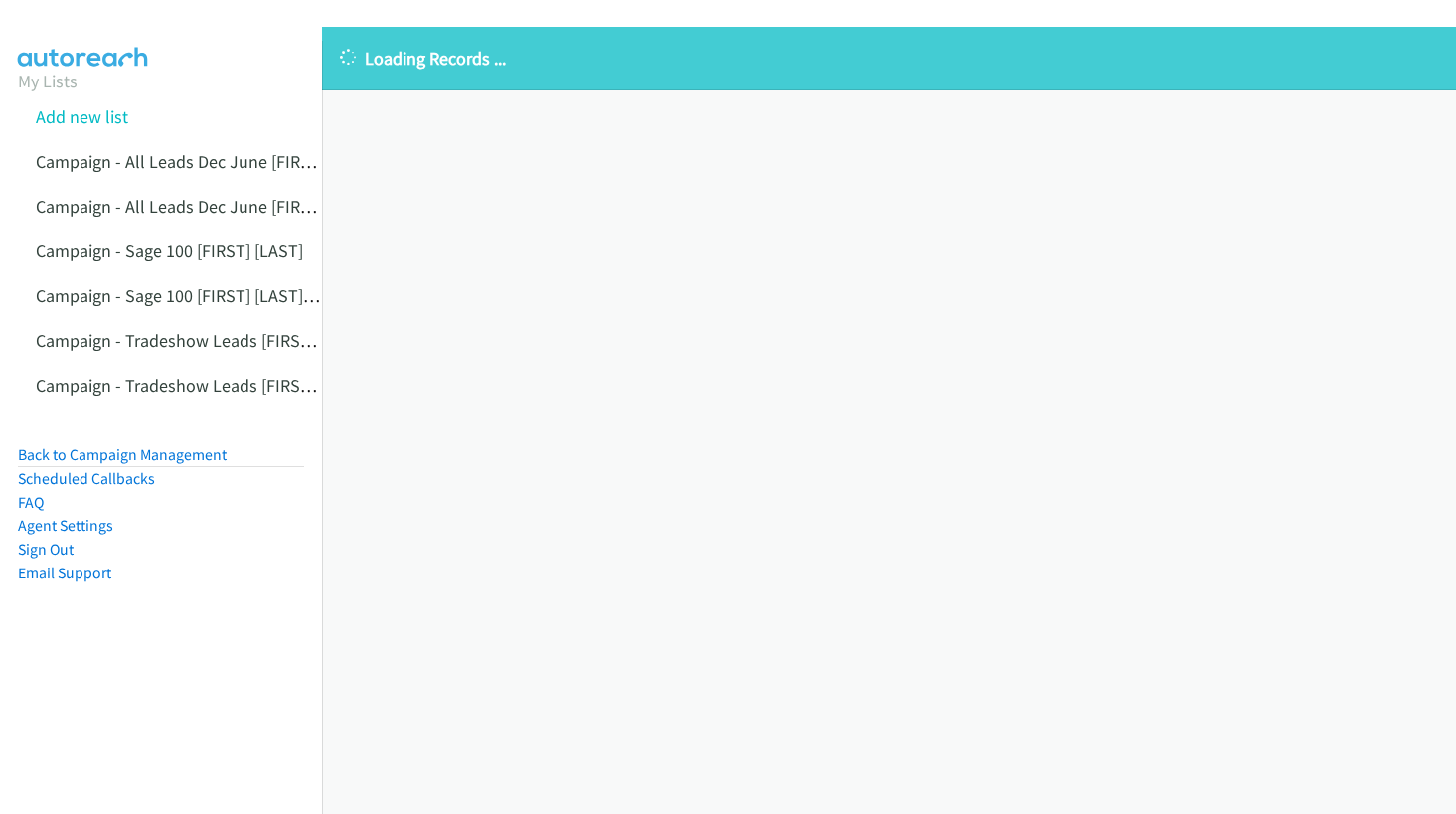 scroll, scrollTop: 0, scrollLeft: 0, axis: both 